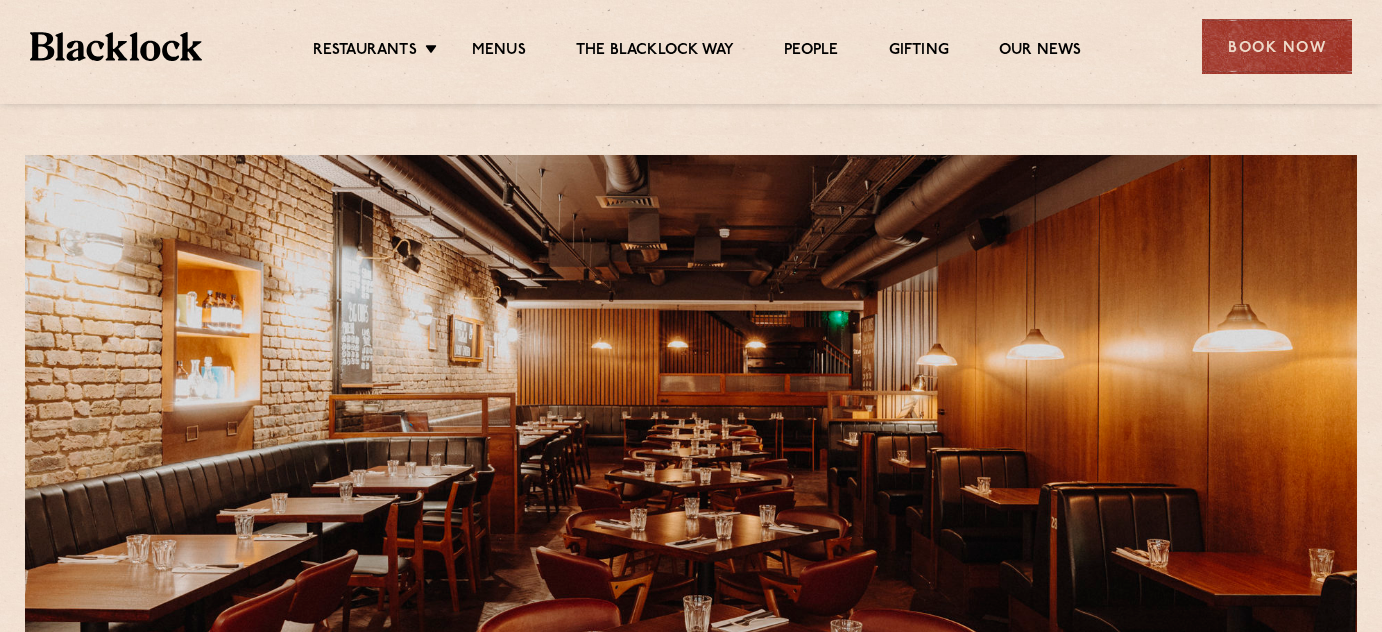 scroll, scrollTop: 0, scrollLeft: 0, axis: both 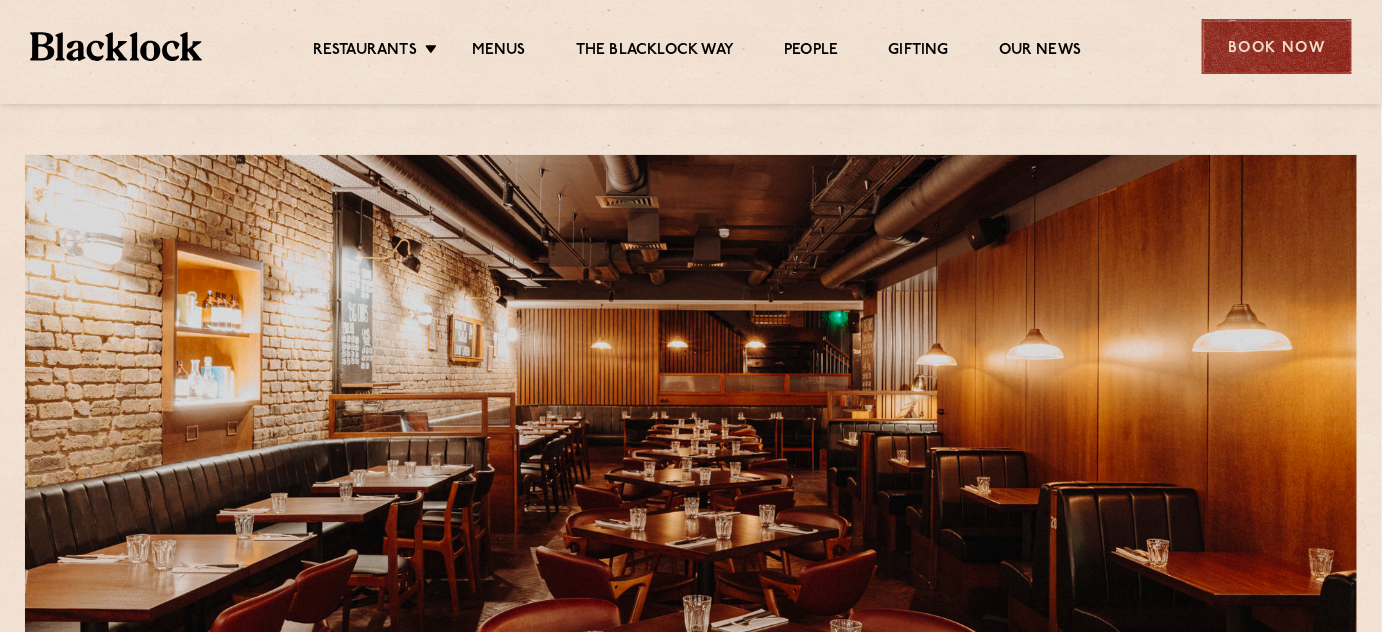 click on "Book Now" at bounding box center [1277, 46] 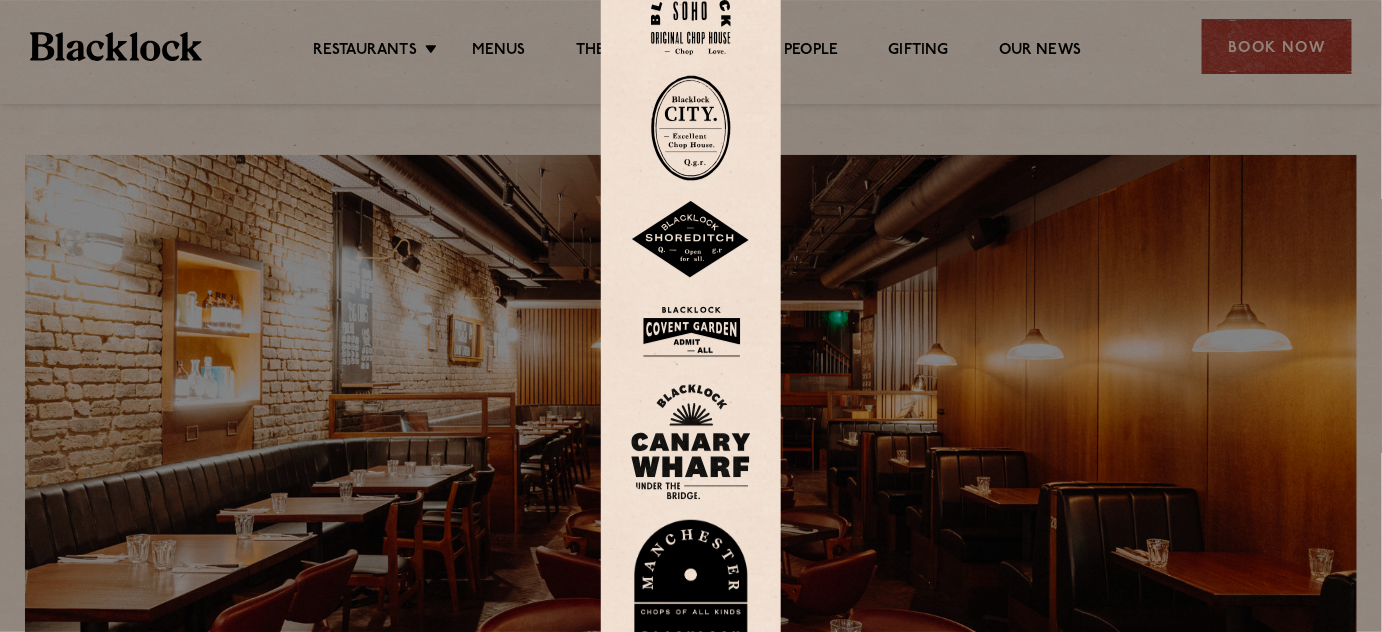 click at bounding box center [691, 331] 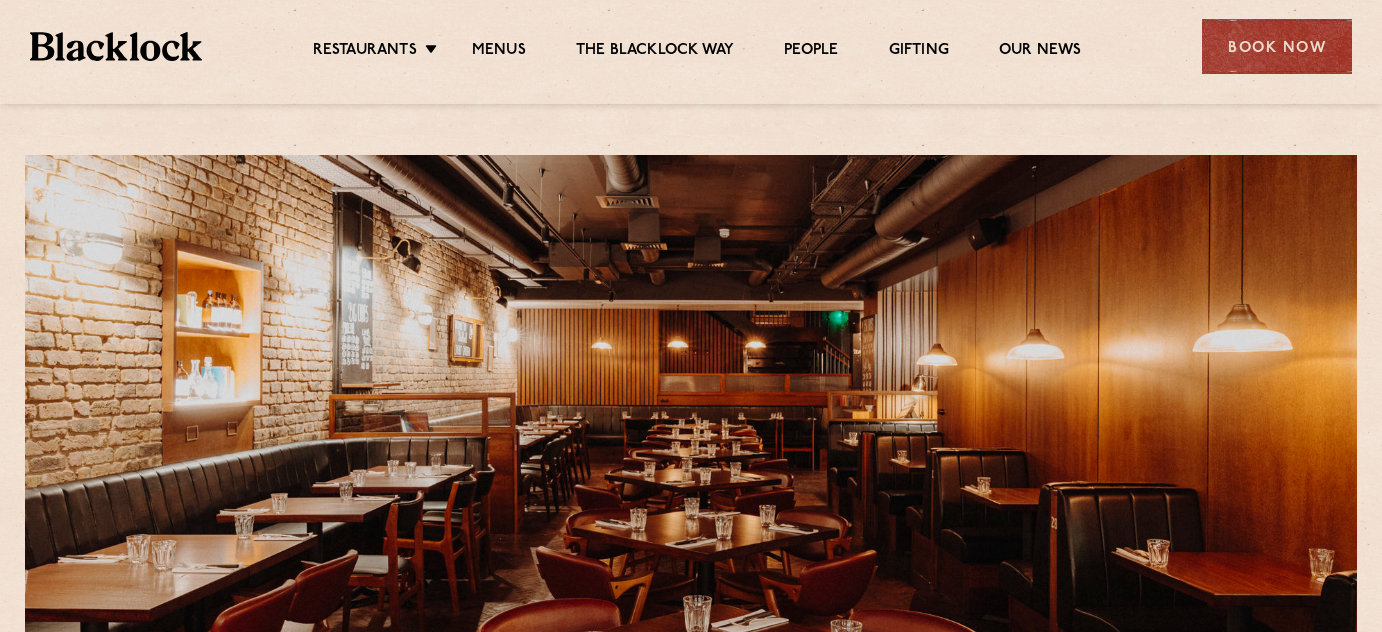 scroll, scrollTop: 0, scrollLeft: 0, axis: both 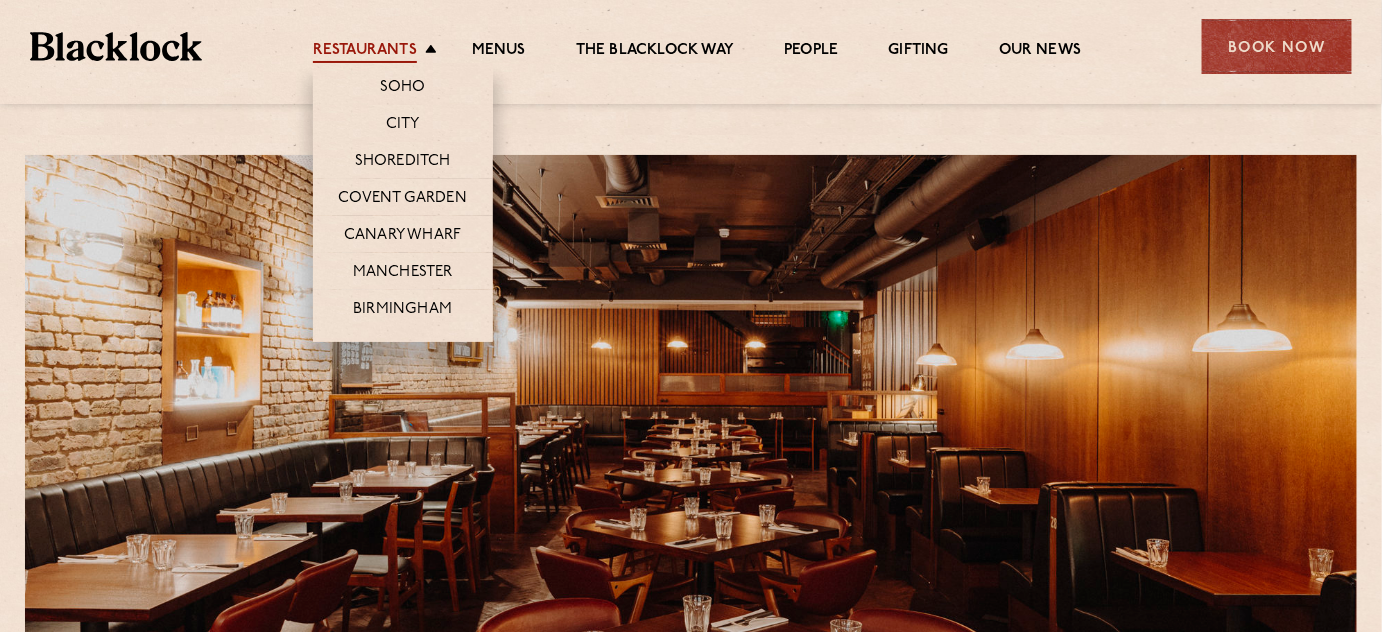 click on "Restaurants" at bounding box center [365, 52] 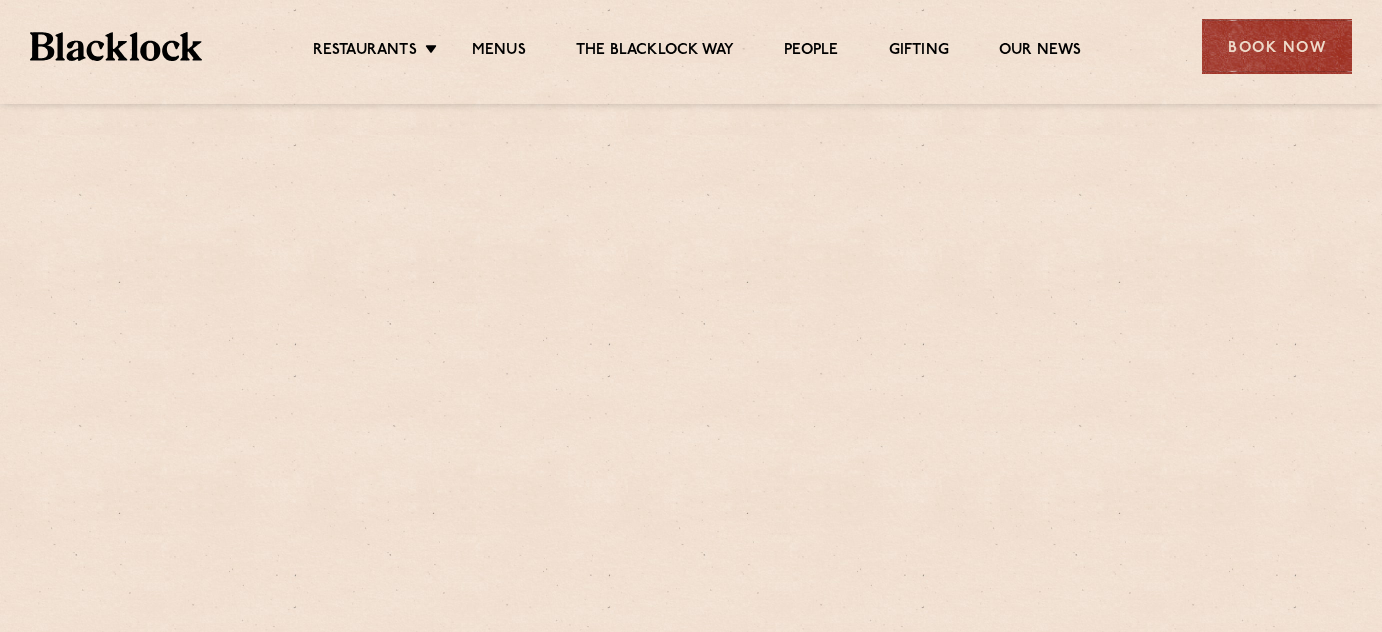 scroll, scrollTop: 0, scrollLeft: 0, axis: both 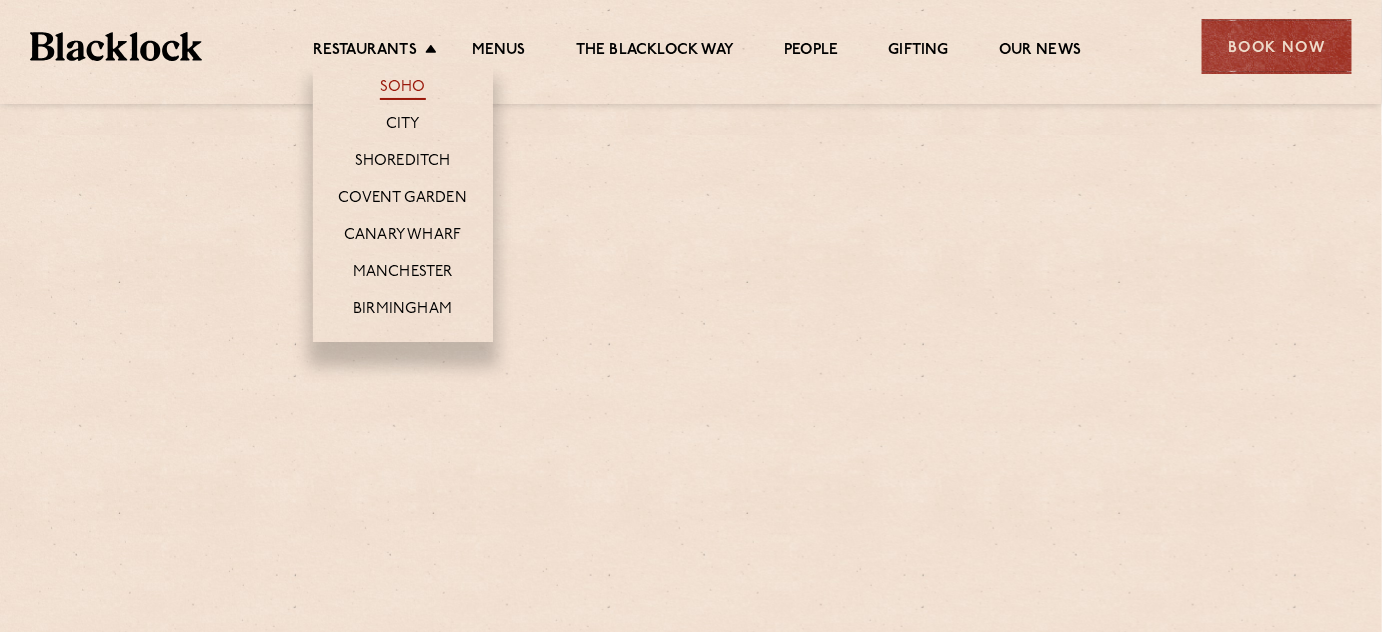 click on "Soho" at bounding box center [403, 89] 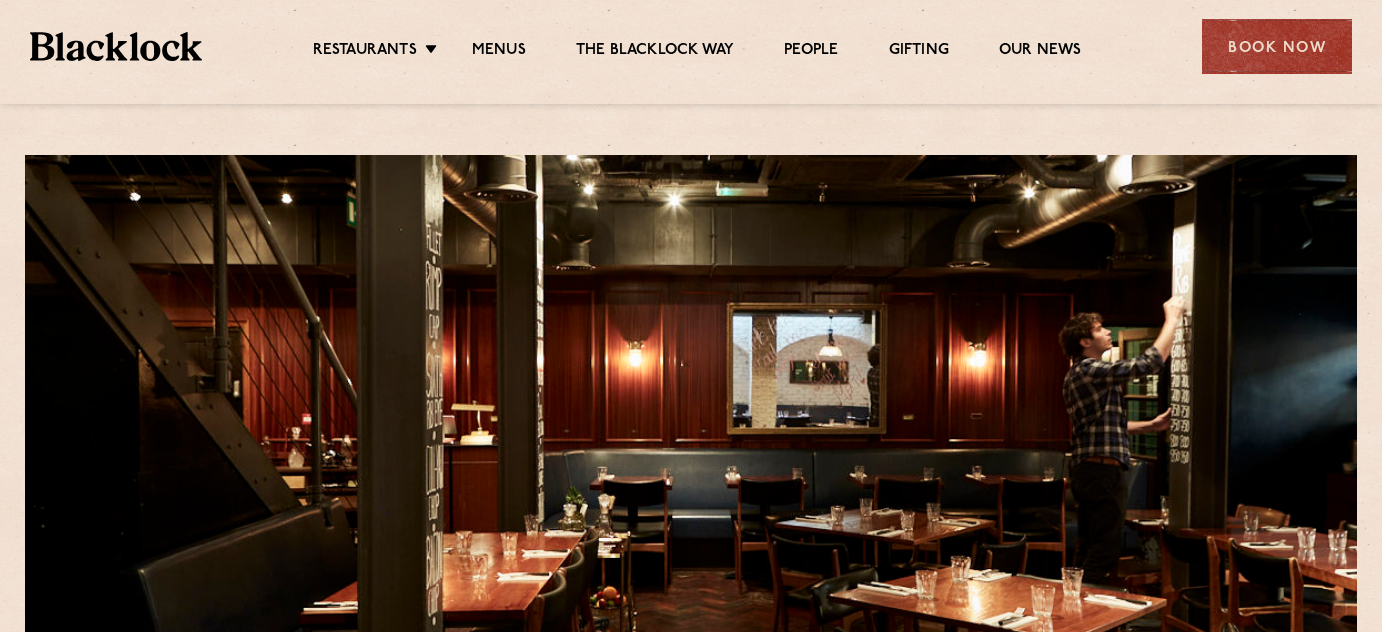 scroll, scrollTop: 0, scrollLeft: 0, axis: both 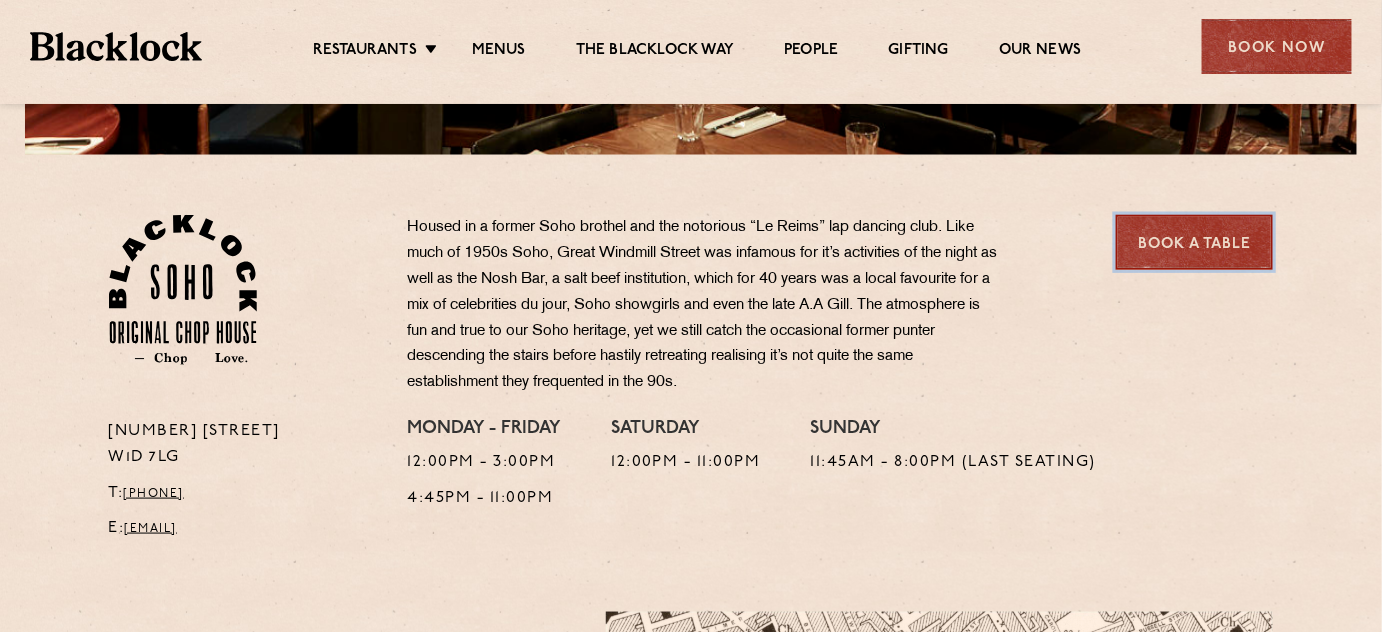 click on "Book a Table" at bounding box center [1194, 242] 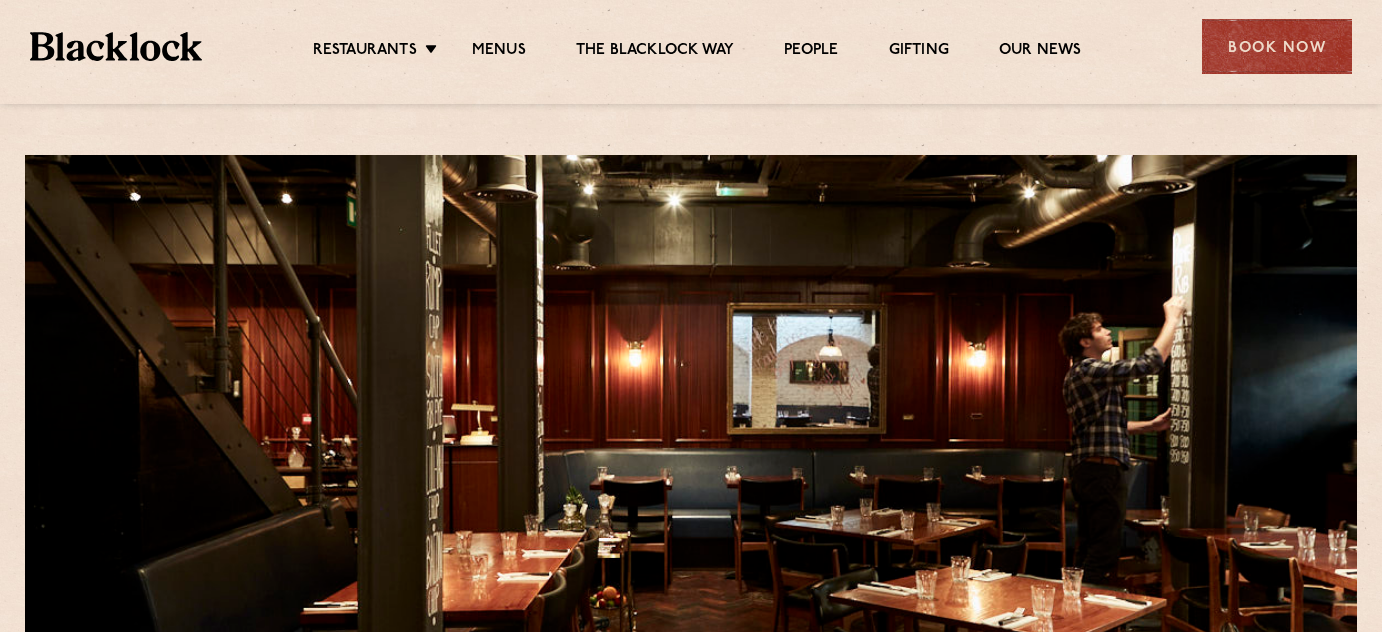 scroll, scrollTop: 0, scrollLeft: 0, axis: both 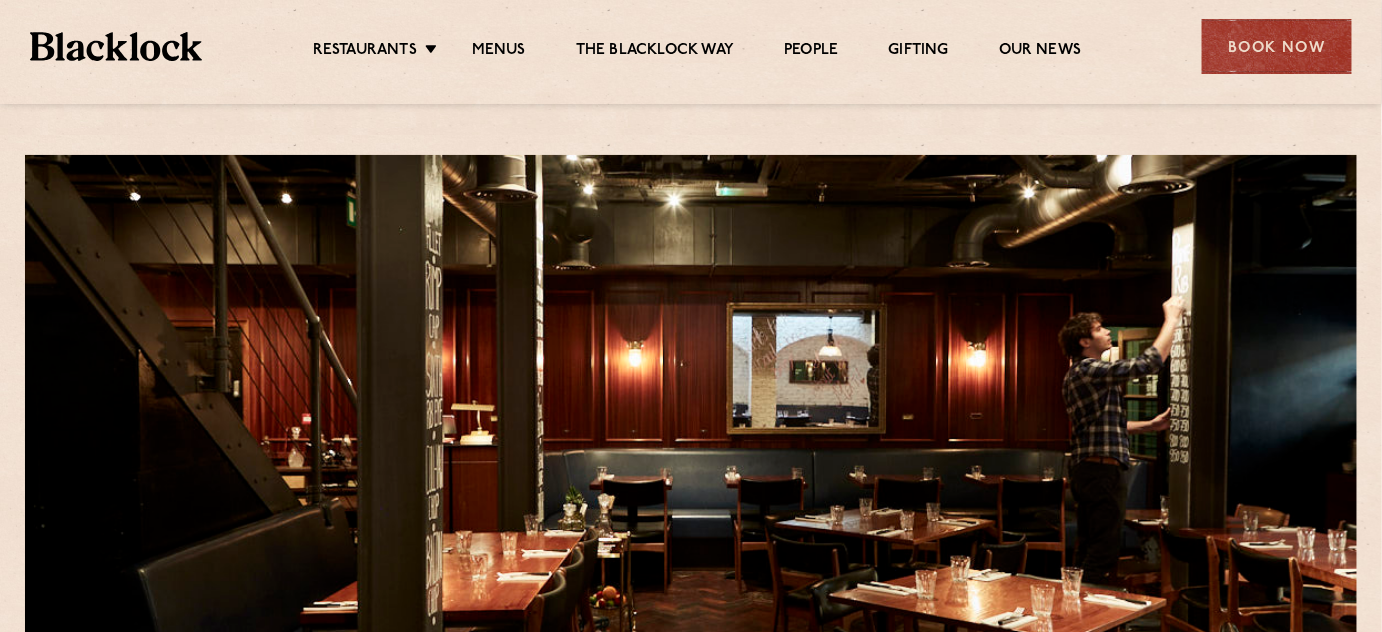 drag, startPoint x: 1395, startPoint y: 245, endPoint x: 1381, endPoint y: 142, distance: 103.947105 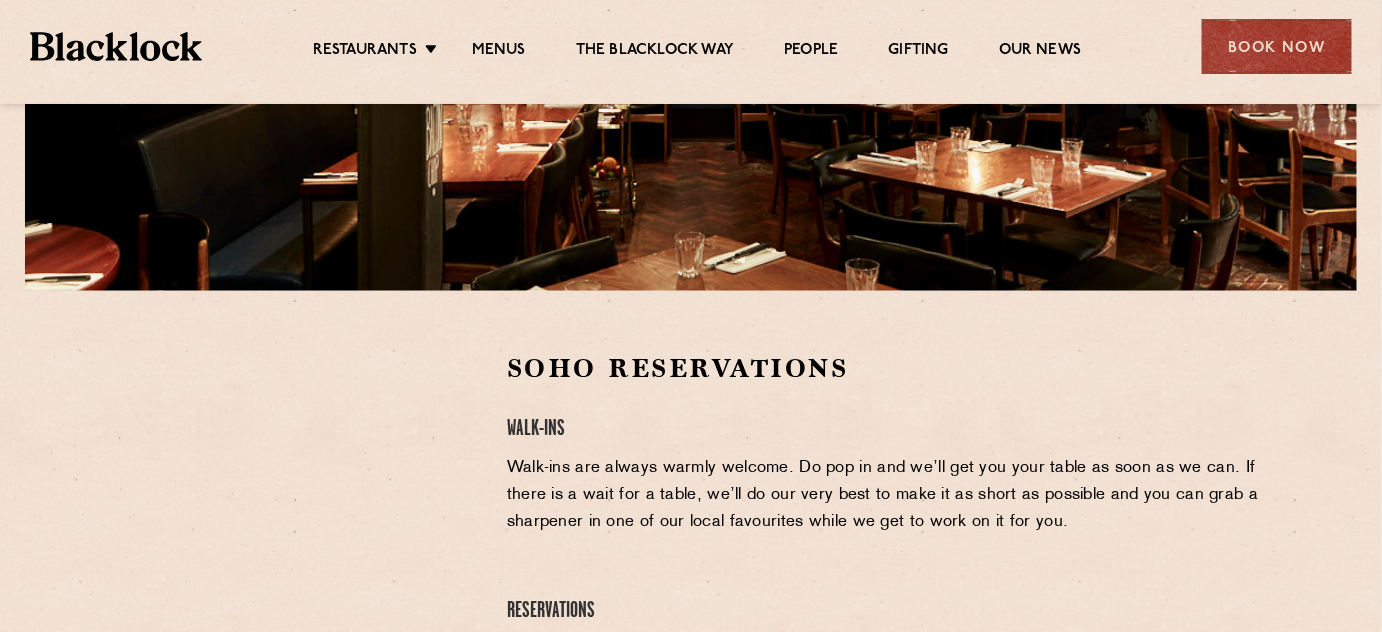 scroll, scrollTop: 581, scrollLeft: 0, axis: vertical 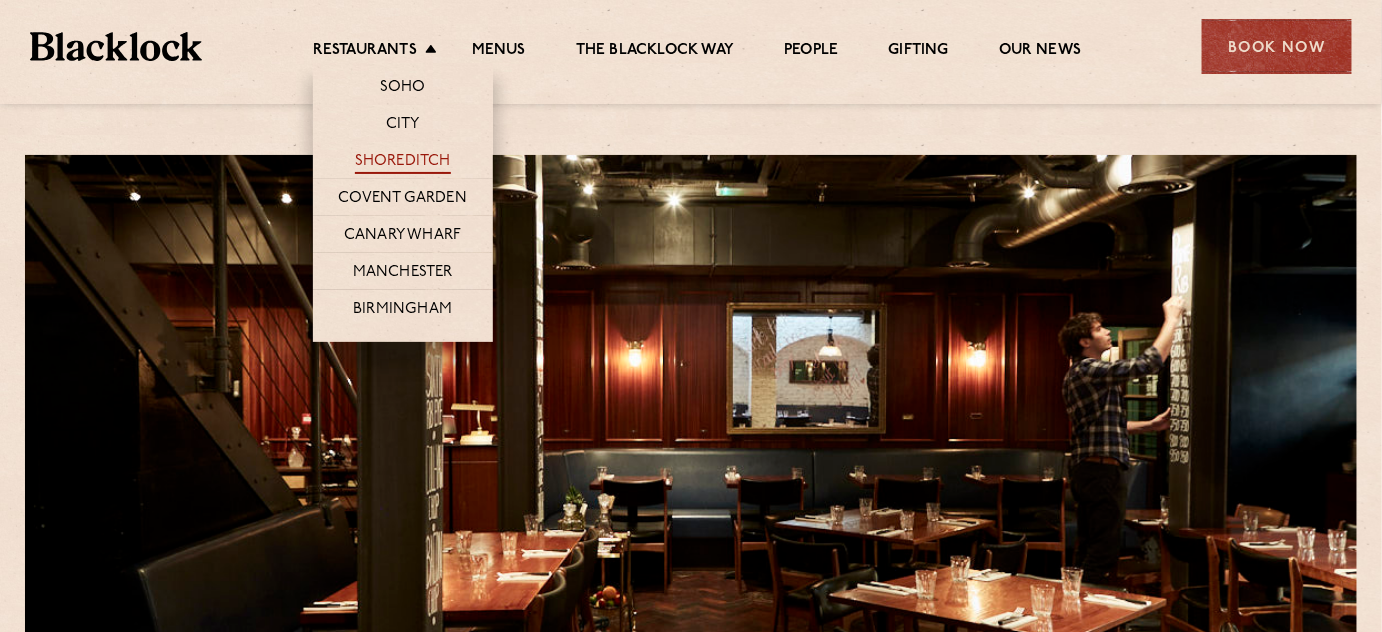 click on "Shoreditch" at bounding box center [403, 163] 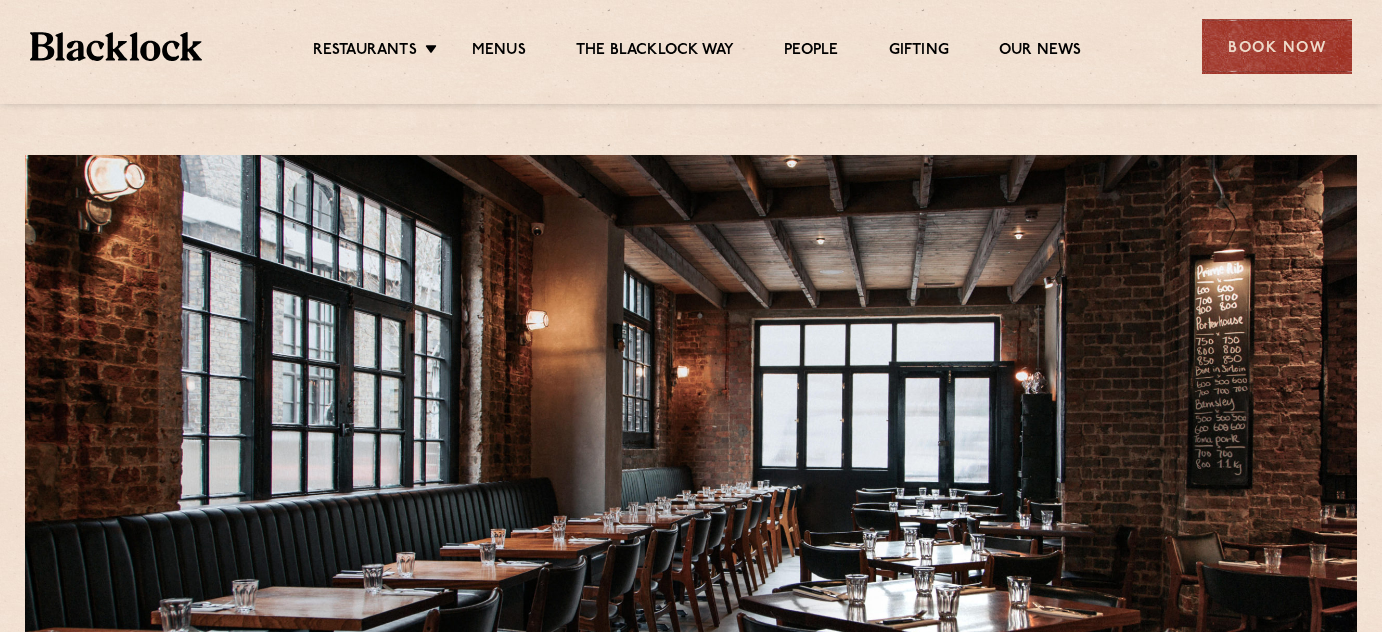 scroll, scrollTop: 0, scrollLeft: 0, axis: both 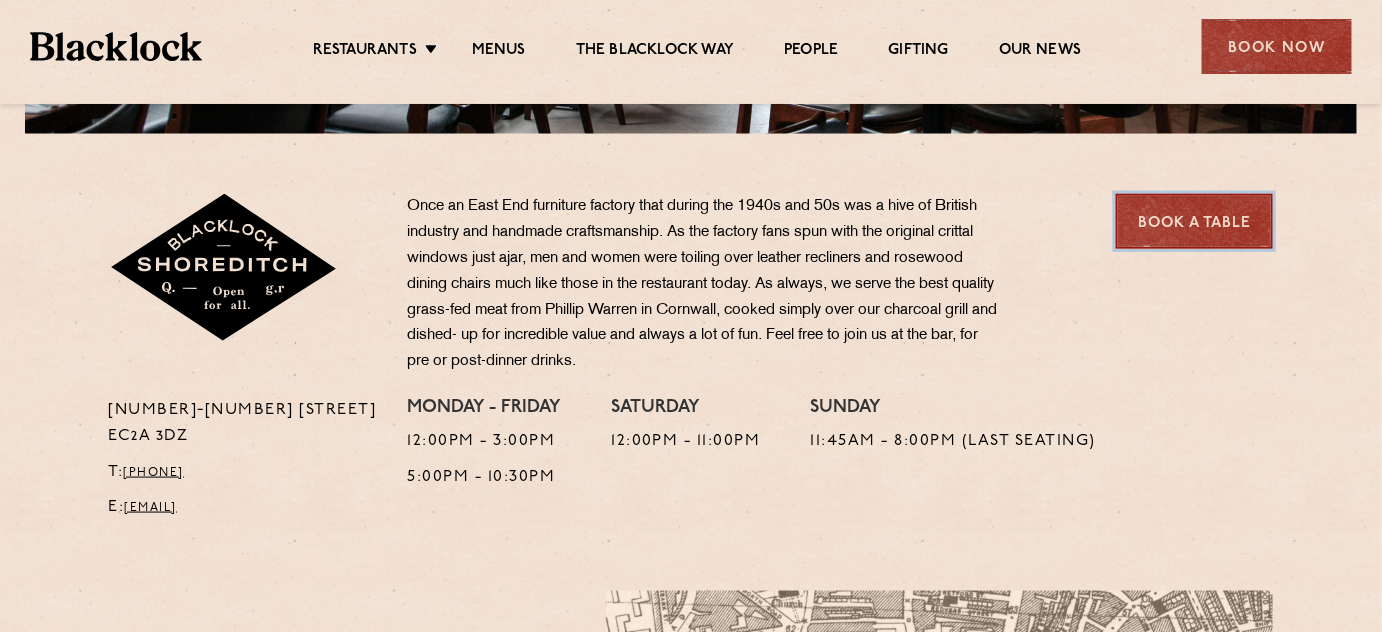 click on "Book a Table" at bounding box center [1194, 221] 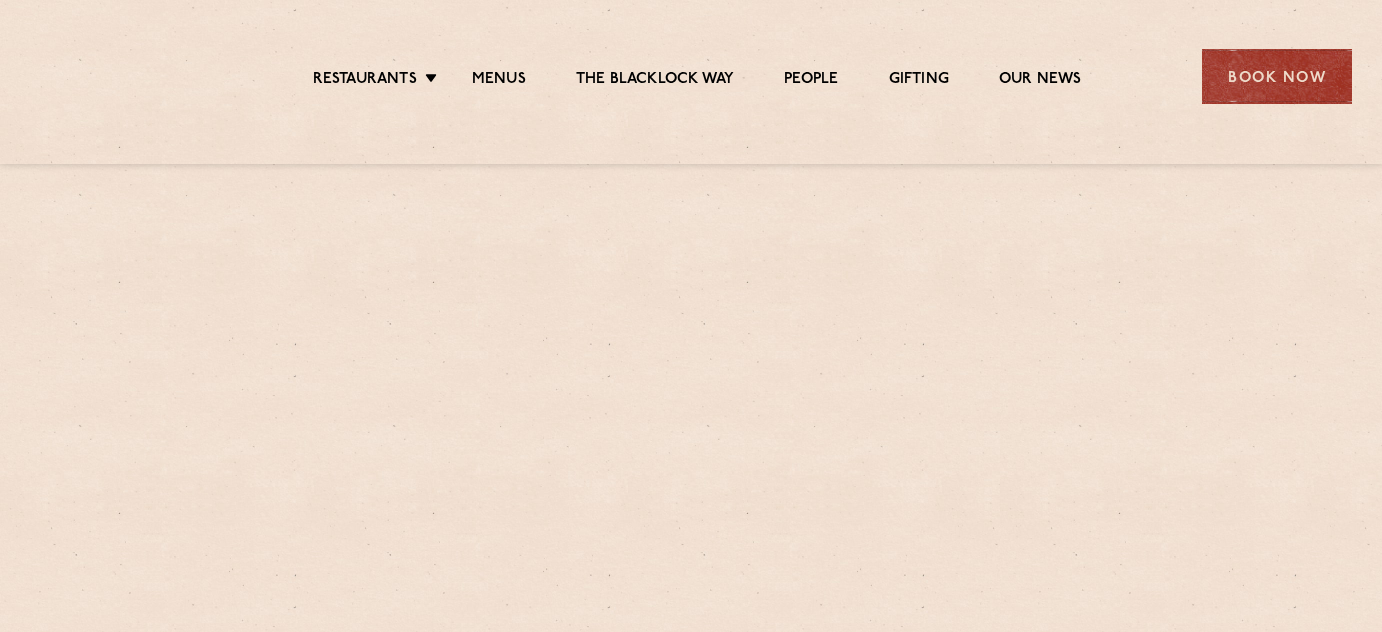 scroll, scrollTop: 0, scrollLeft: 0, axis: both 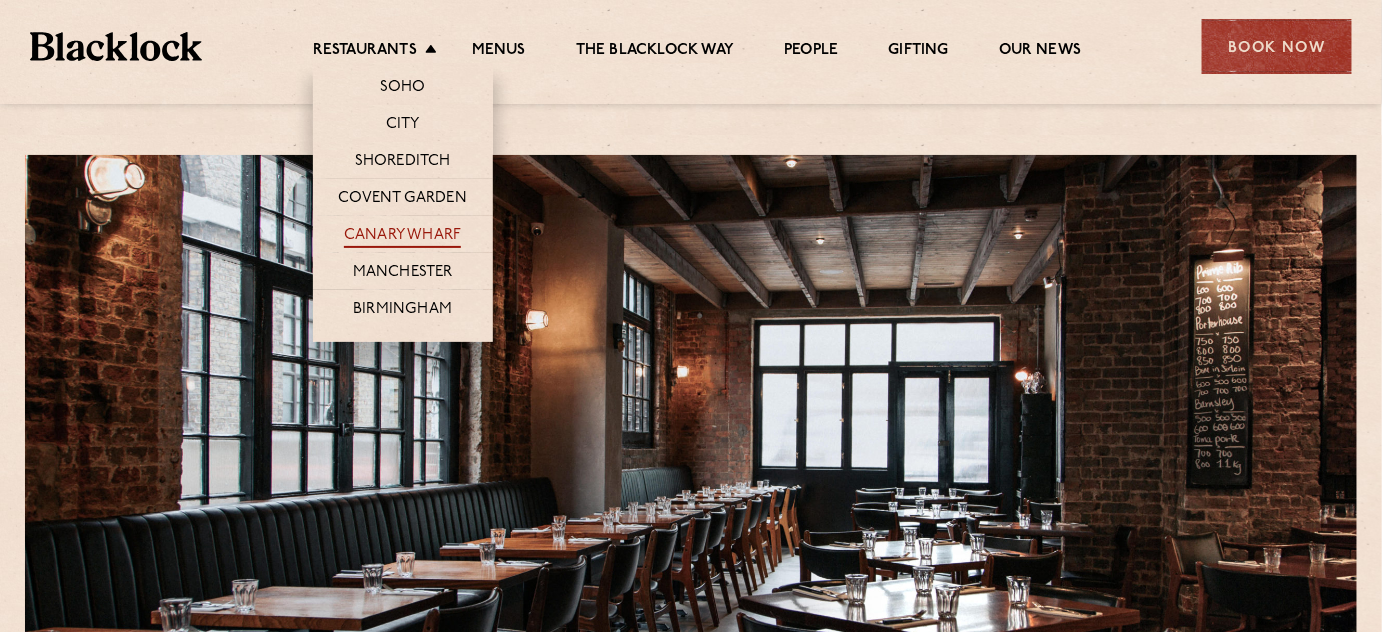 click on "Canary Wharf" at bounding box center [402, 237] 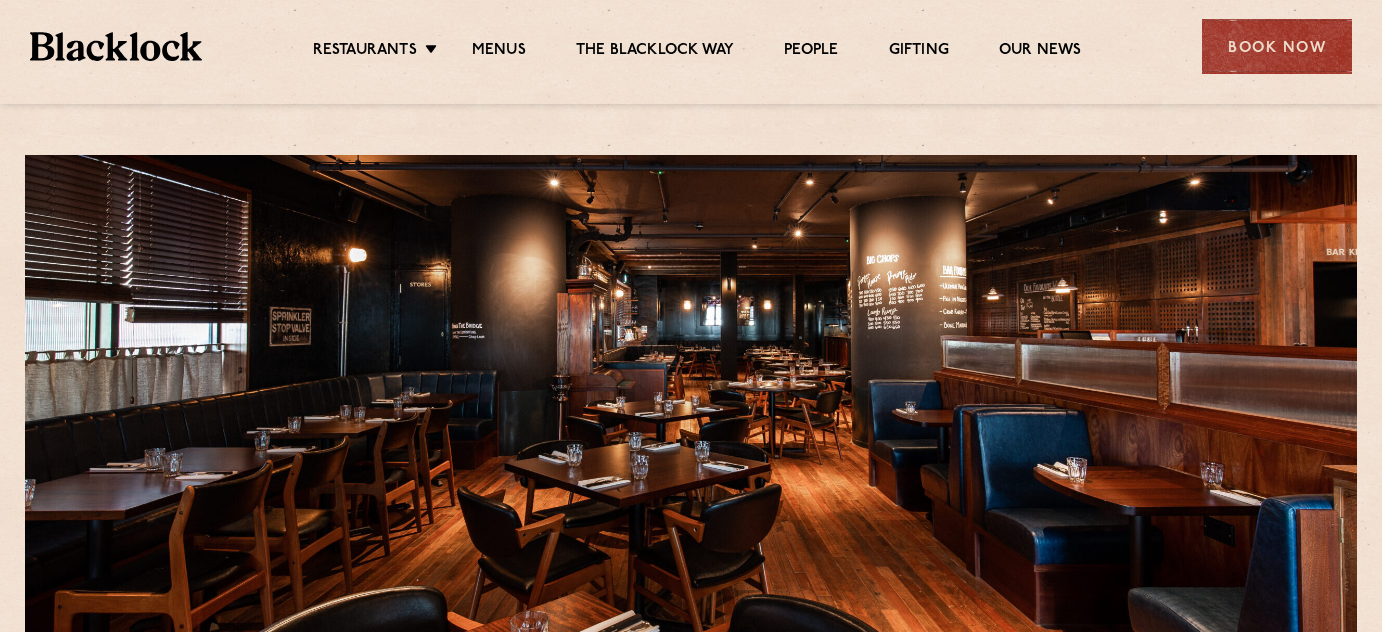 scroll, scrollTop: 0, scrollLeft: 0, axis: both 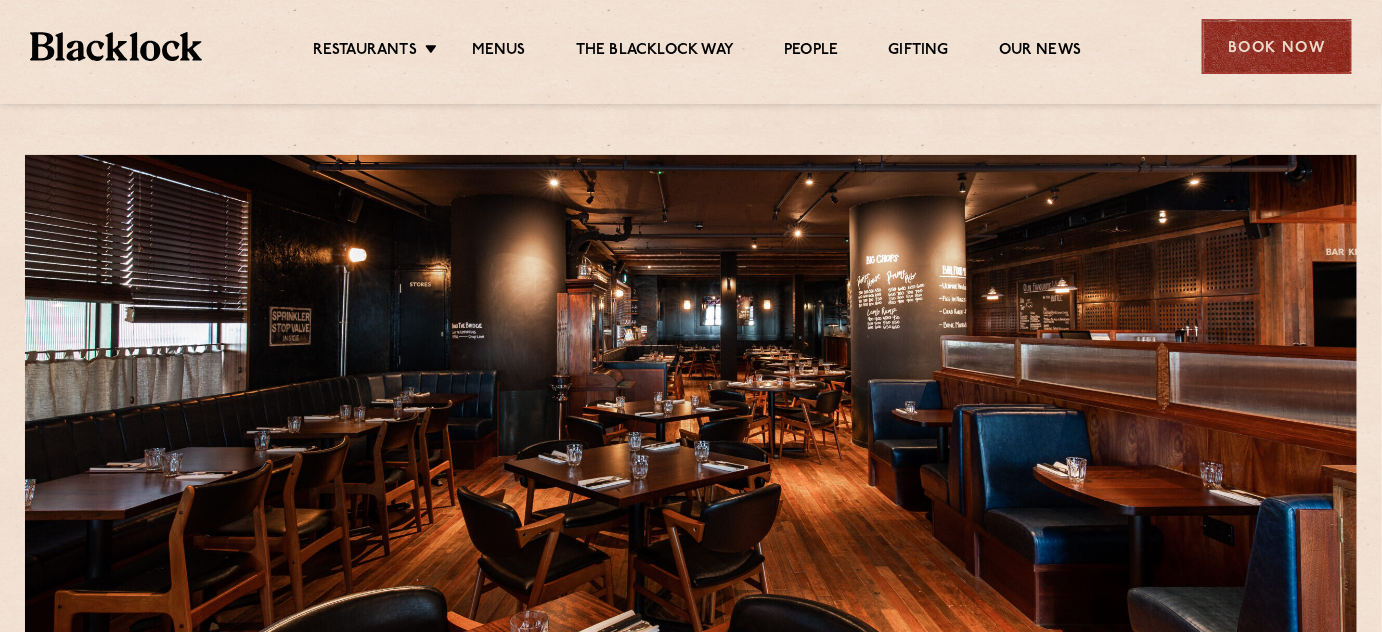 click on "Book Now" at bounding box center [1277, 46] 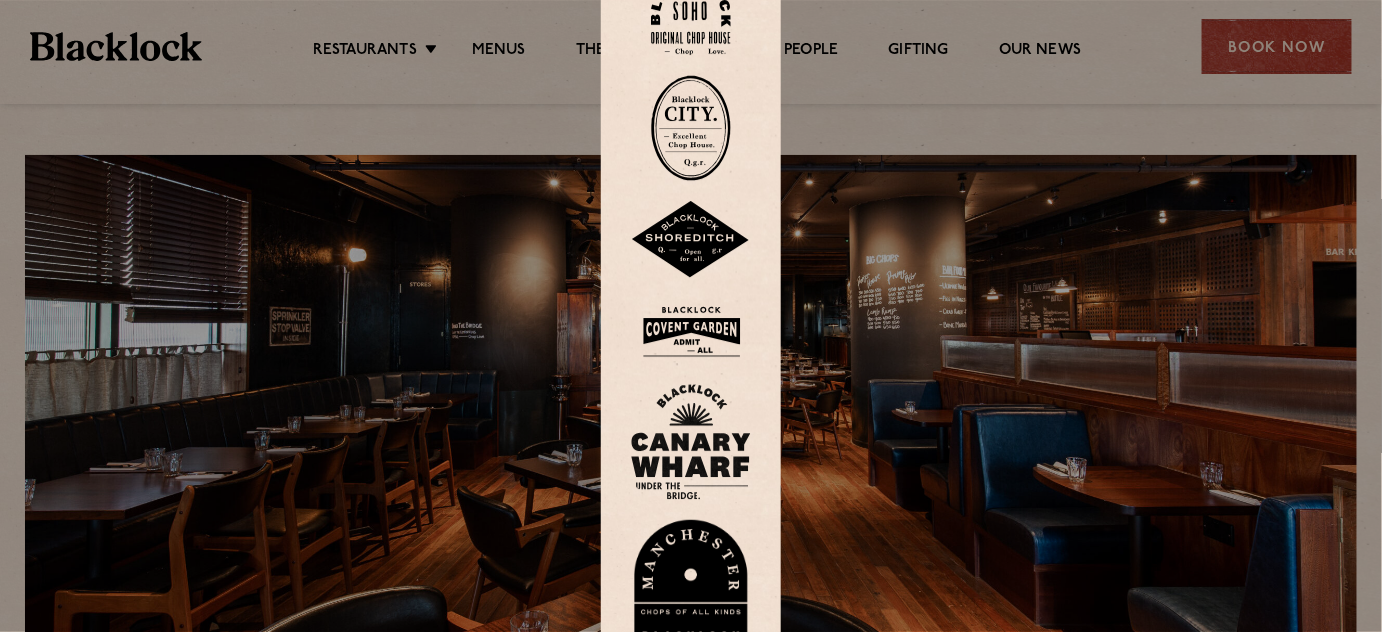 click at bounding box center [691, 442] 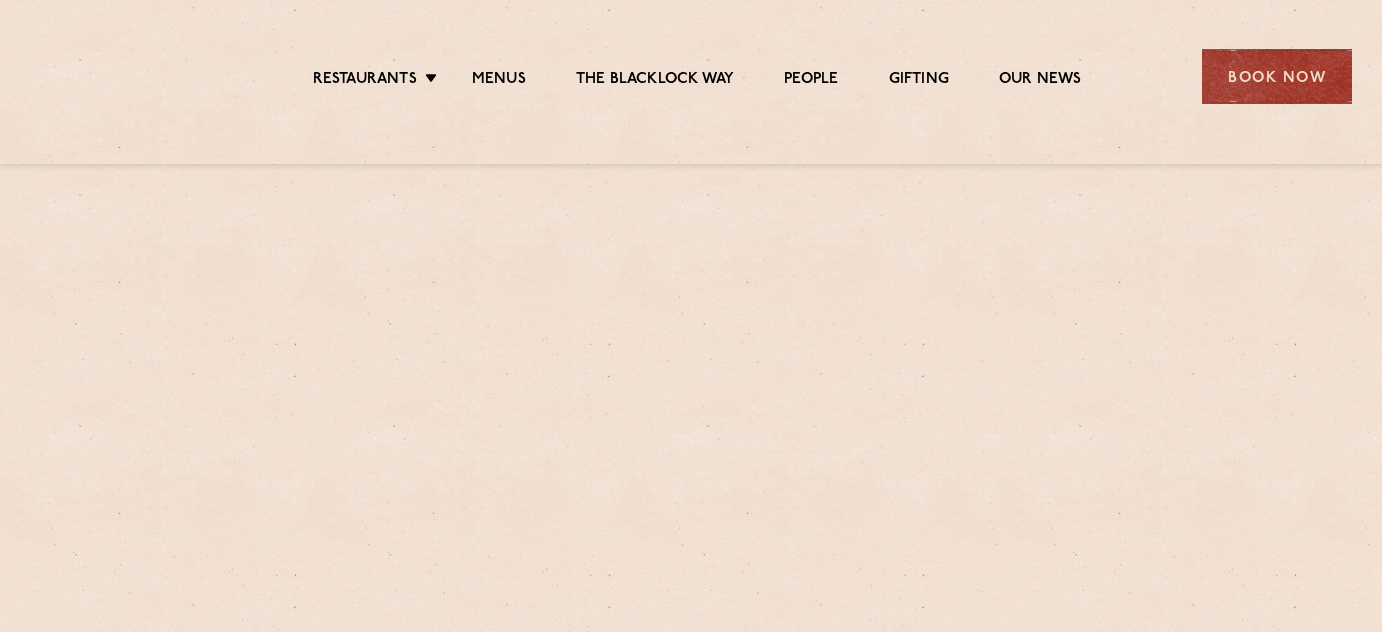 scroll, scrollTop: 0, scrollLeft: 0, axis: both 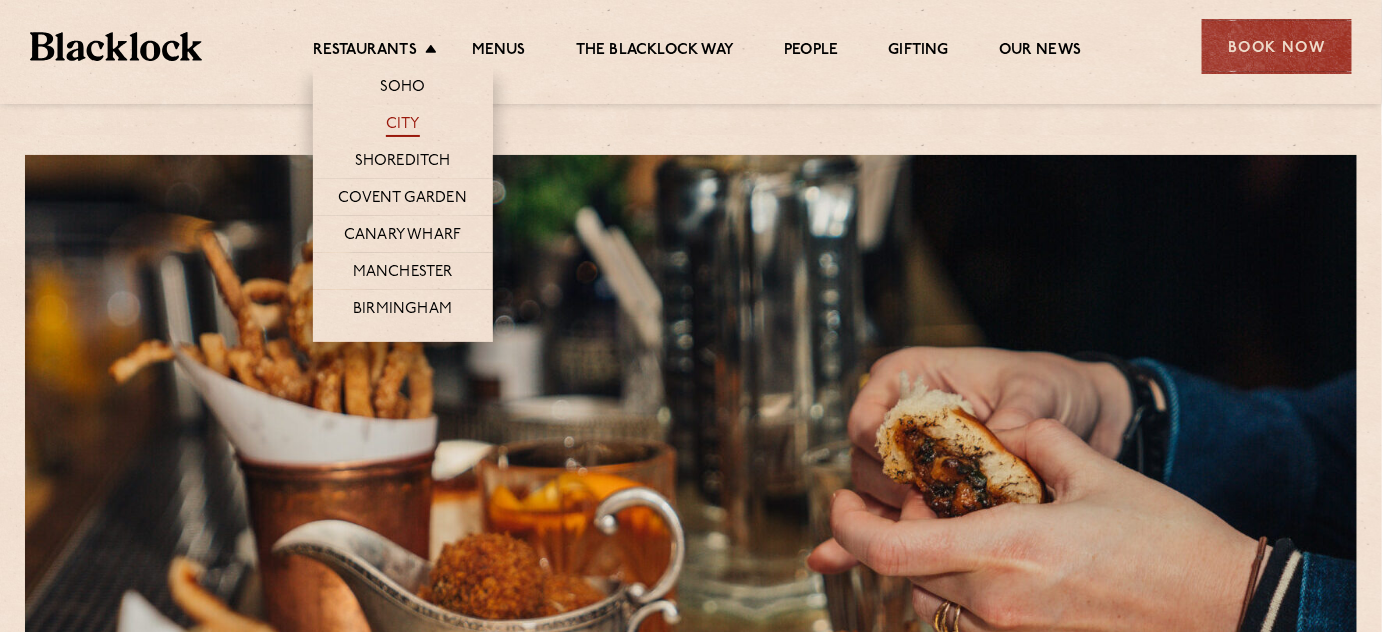 click on "City" at bounding box center [403, 126] 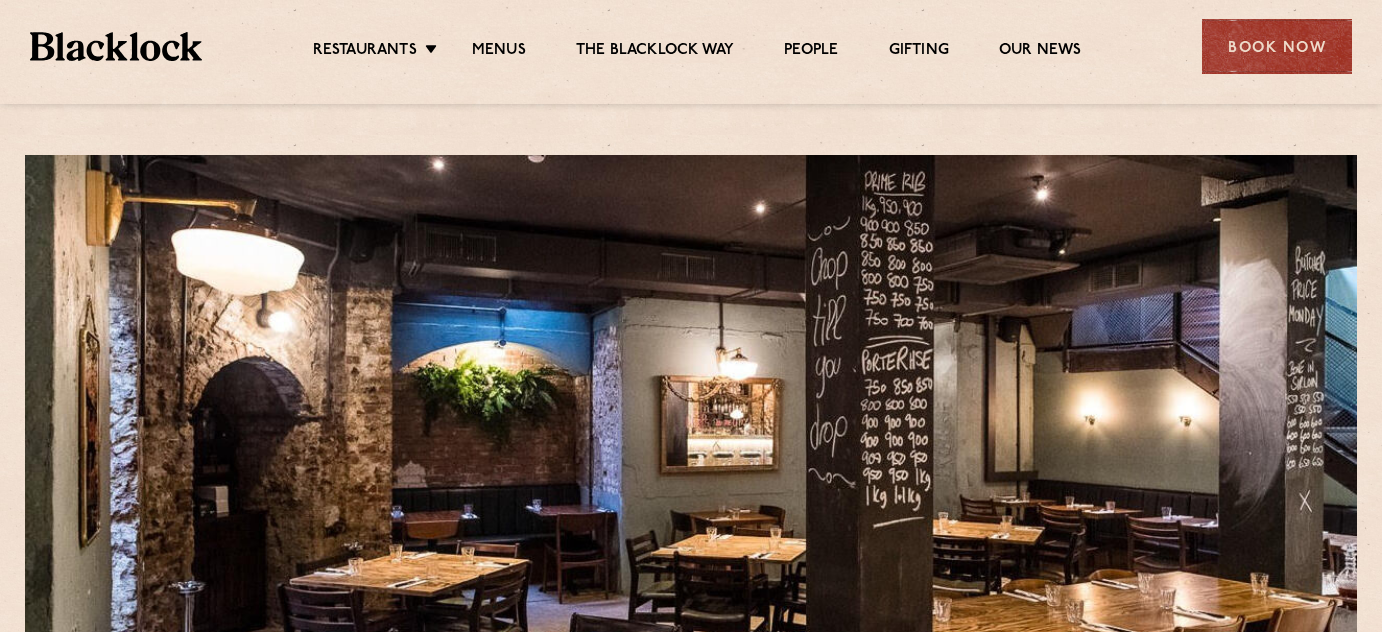scroll, scrollTop: 0, scrollLeft: 0, axis: both 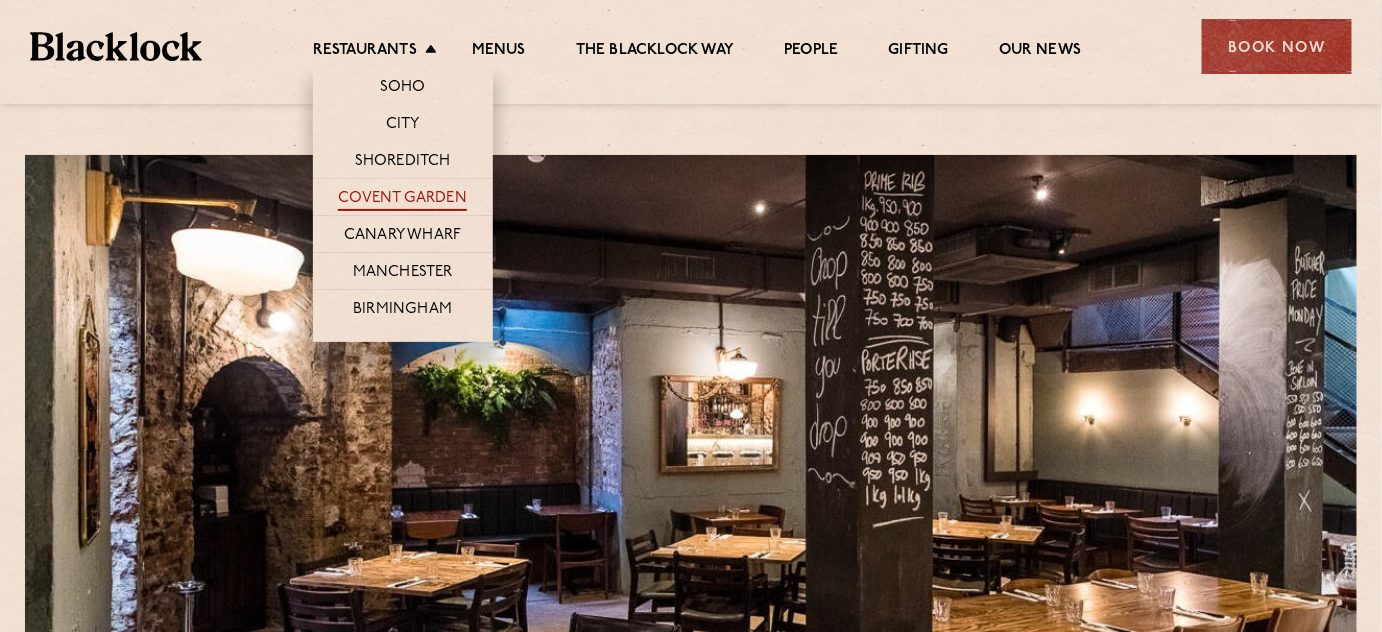 click on "Covent Garden" at bounding box center [402, 200] 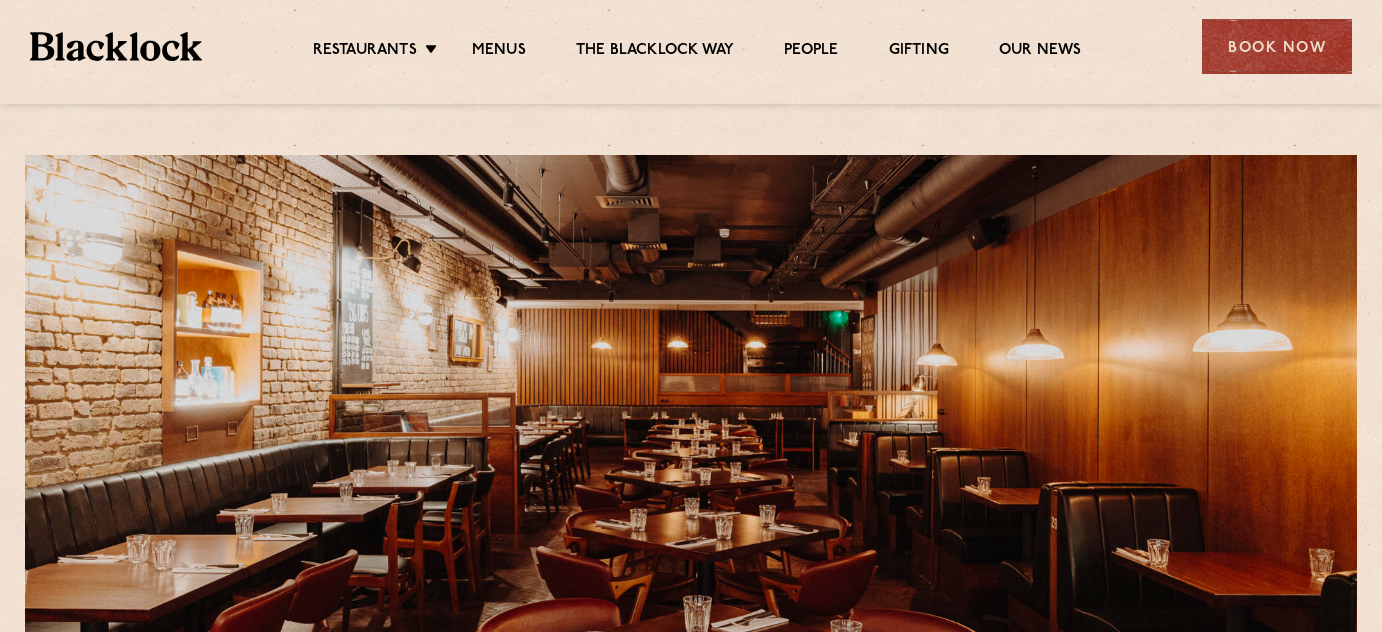 scroll, scrollTop: 0, scrollLeft: 0, axis: both 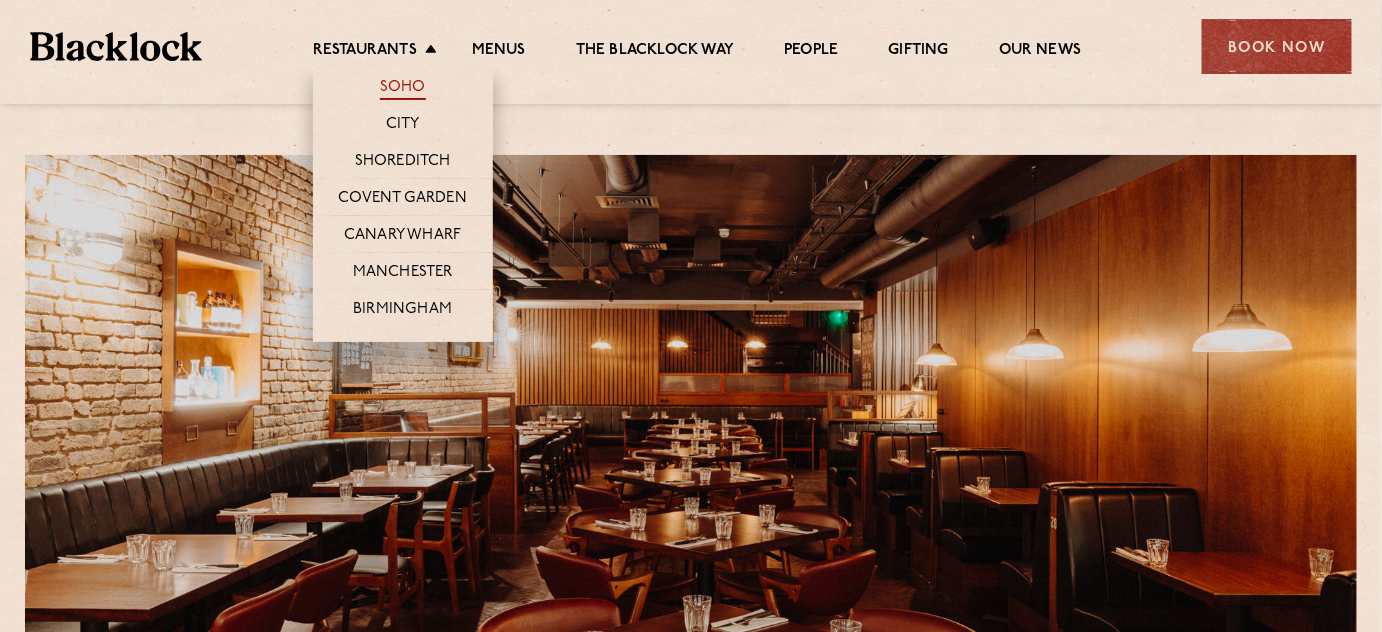 click on "Soho" at bounding box center [403, 89] 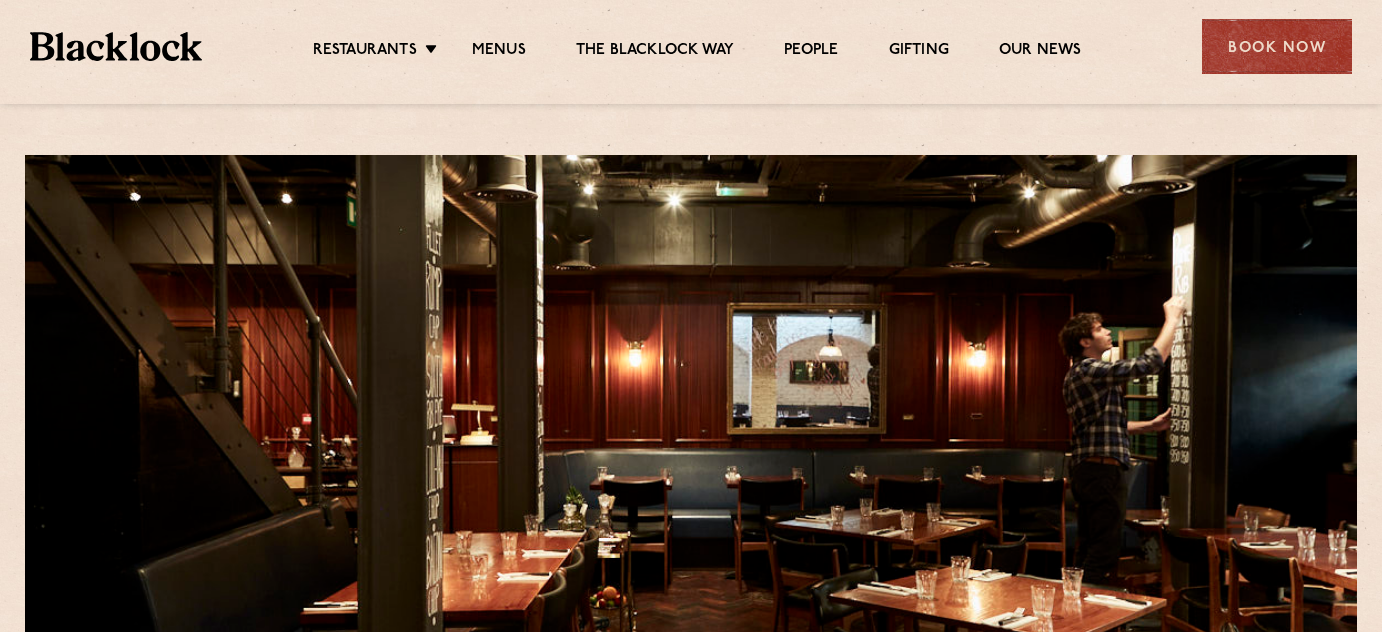 scroll, scrollTop: 0, scrollLeft: 0, axis: both 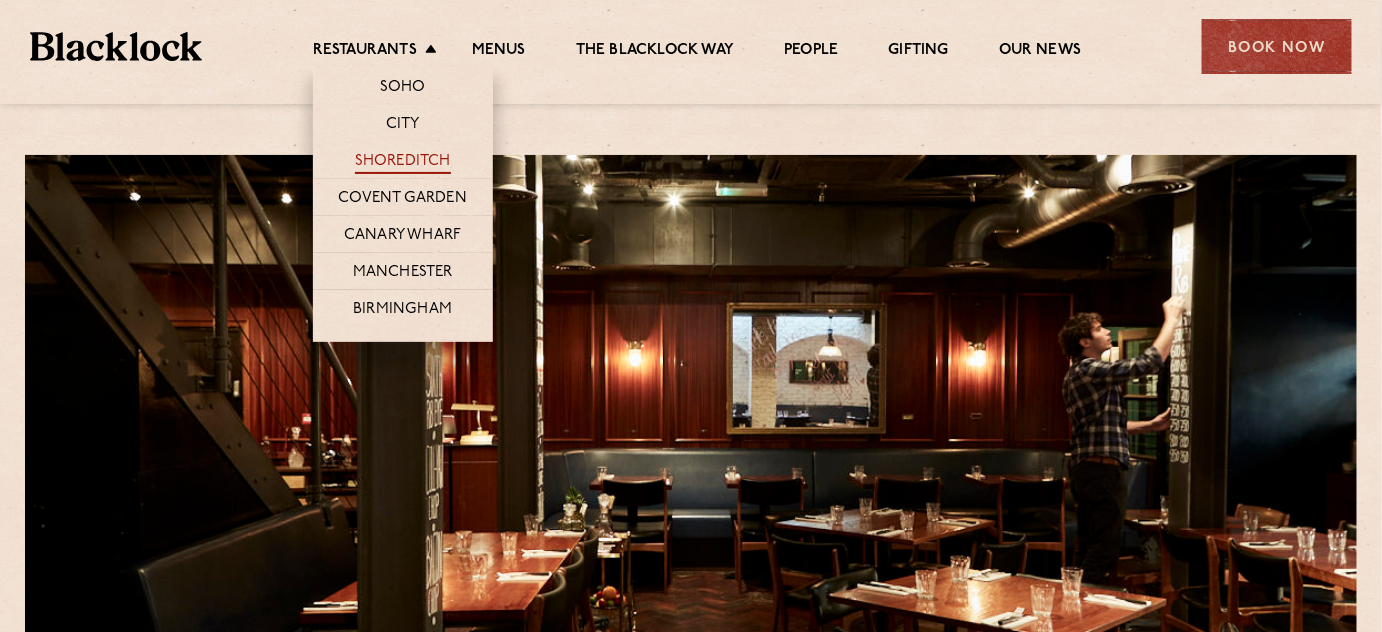 click on "Shoreditch" at bounding box center (403, 163) 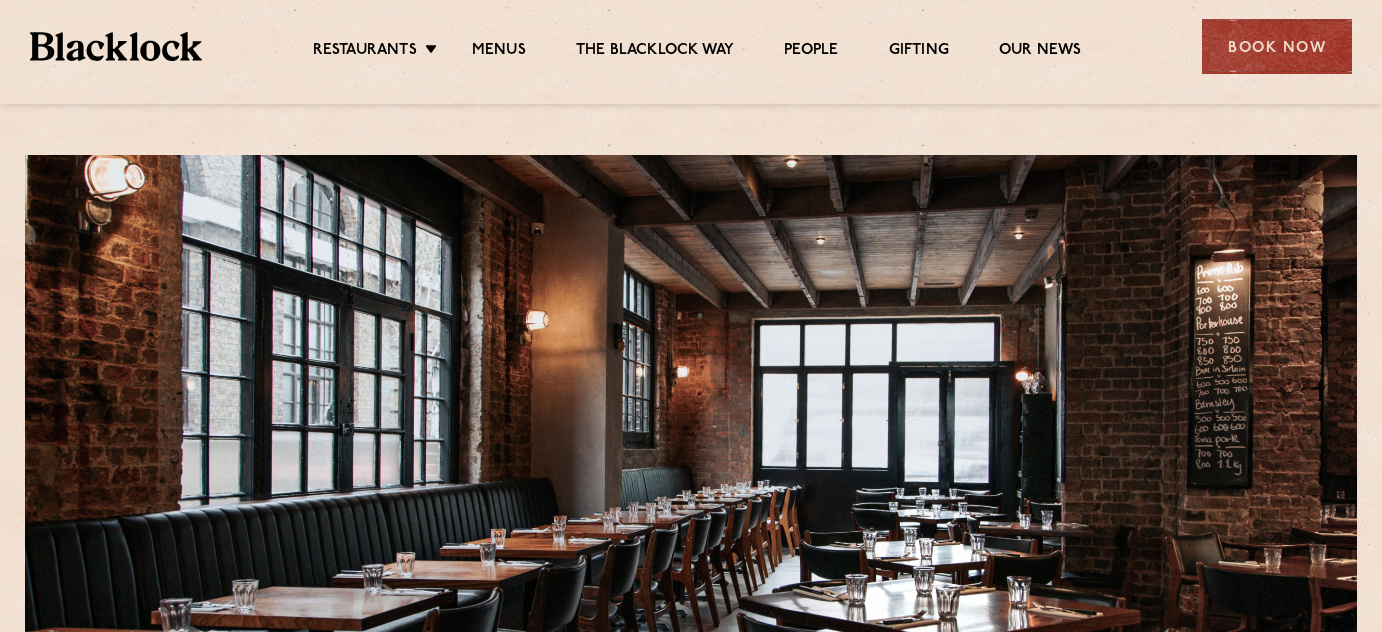 scroll, scrollTop: 0, scrollLeft: 0, axis: both 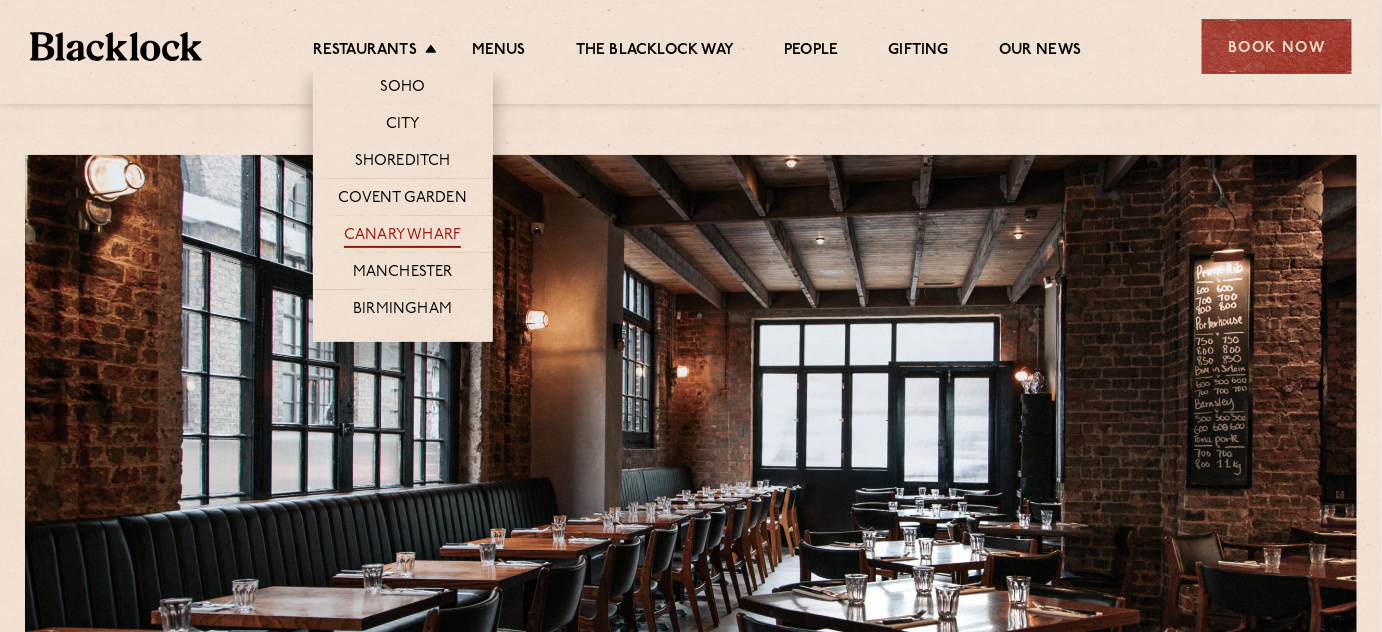 click on "Canary Wharf" at bounding box center [402, 237] 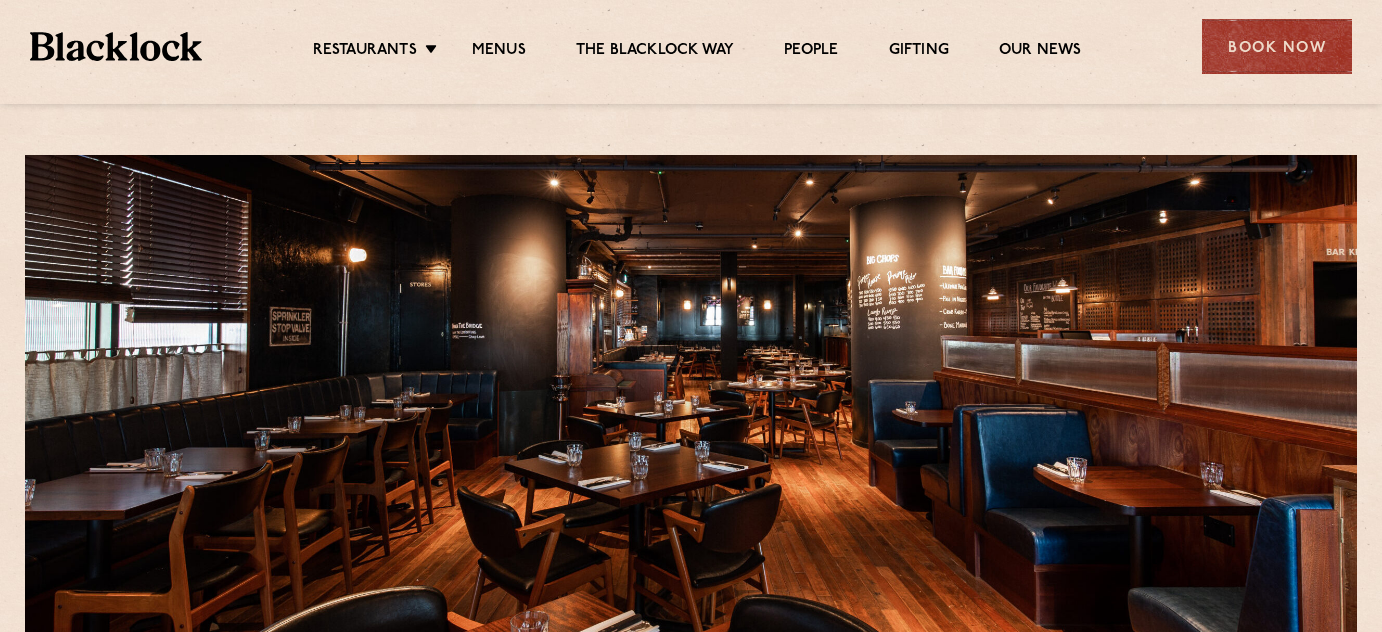 scroll, scrollTop: 0, scrollLeft: 0, axis: both 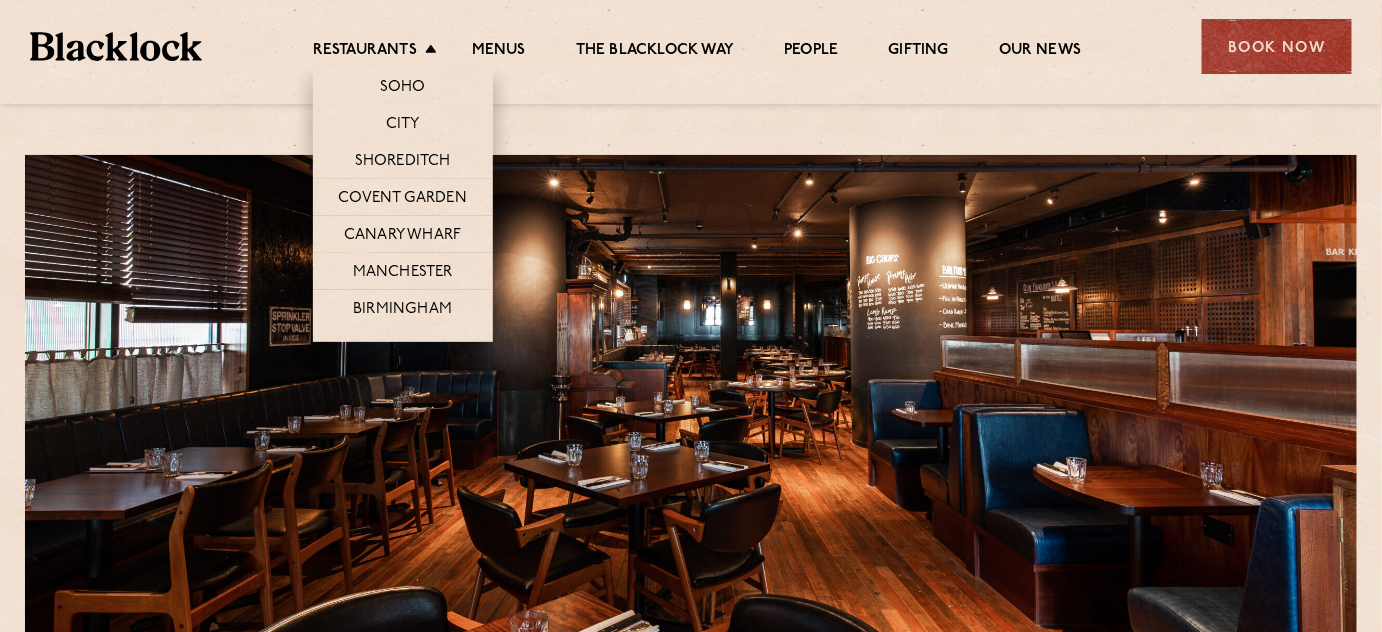 click on "Covent Garden" at bounding box center [403, 197] 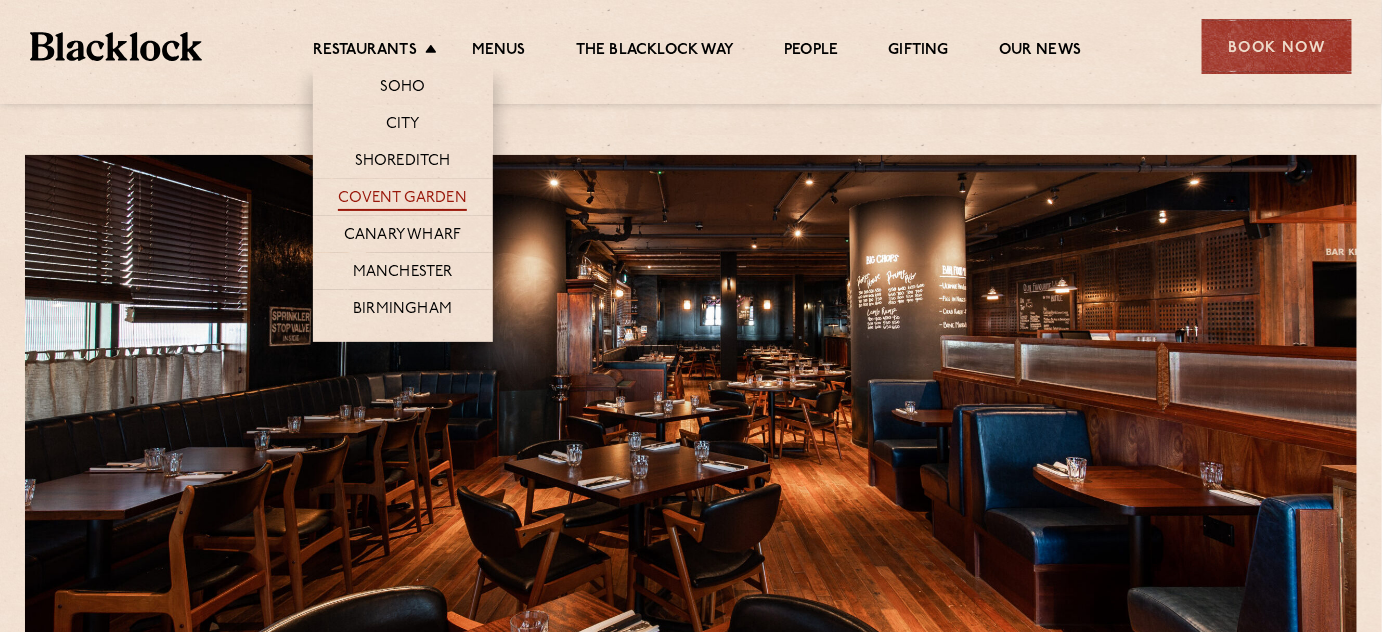 click on "Covent Garden" at bounding box center [402, 200] 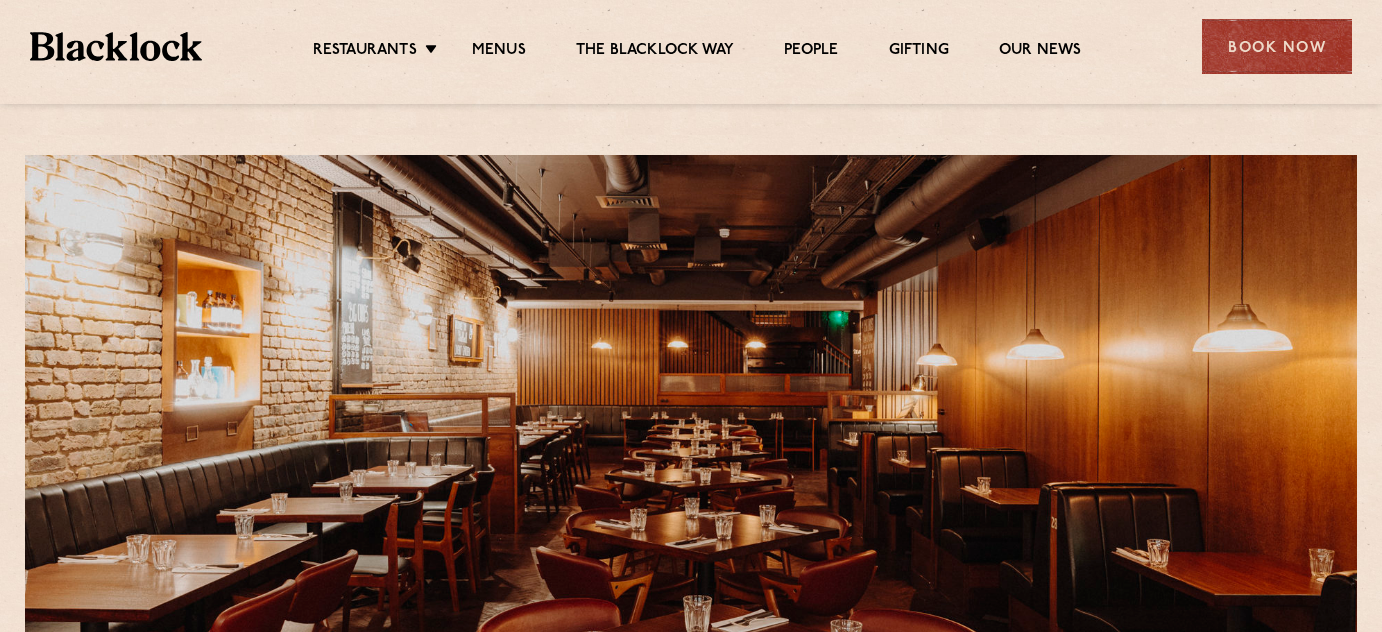 scroll, scrollTop: 0, scrollLeft: 0, axis: both 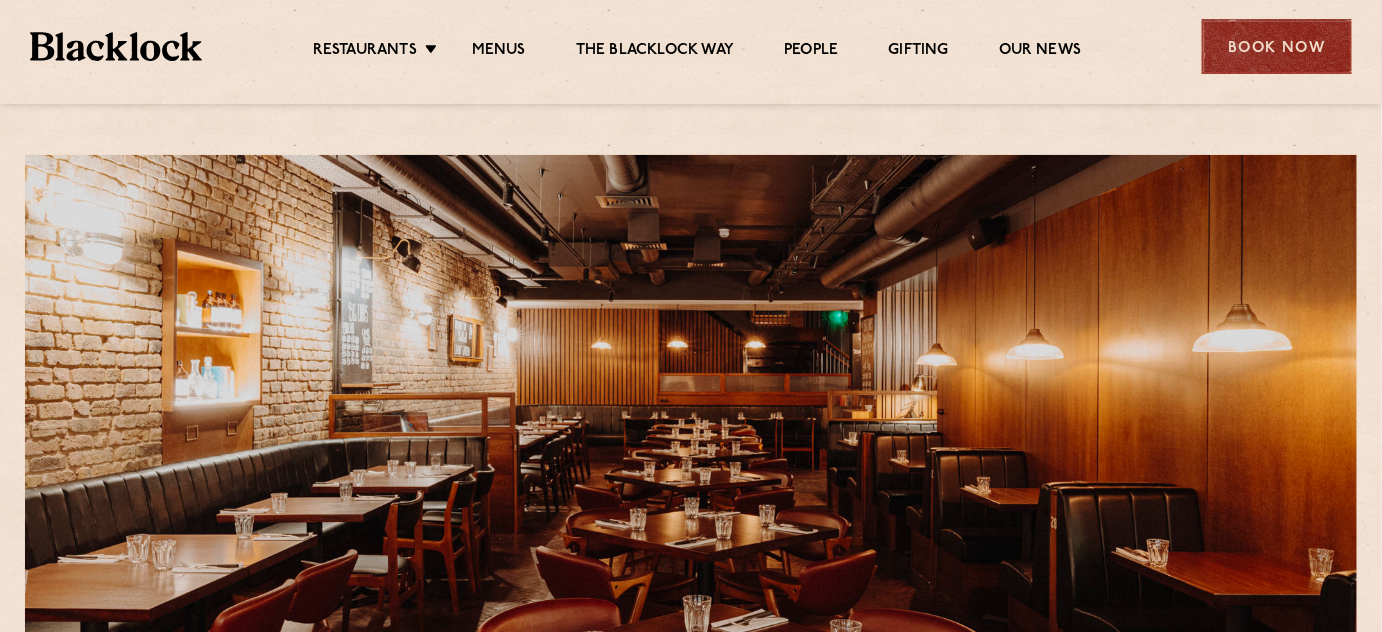 click on "Book Now" at bounding box center (1277, 46) 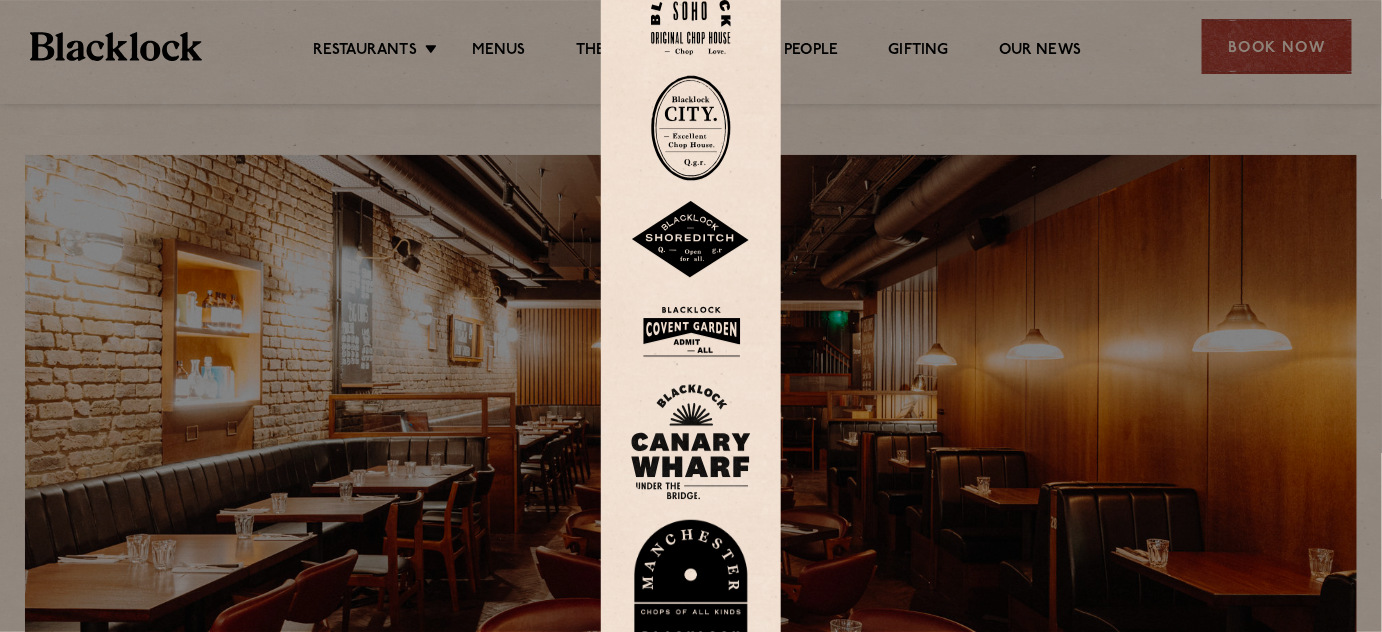 click at bounding box center [691, 316] 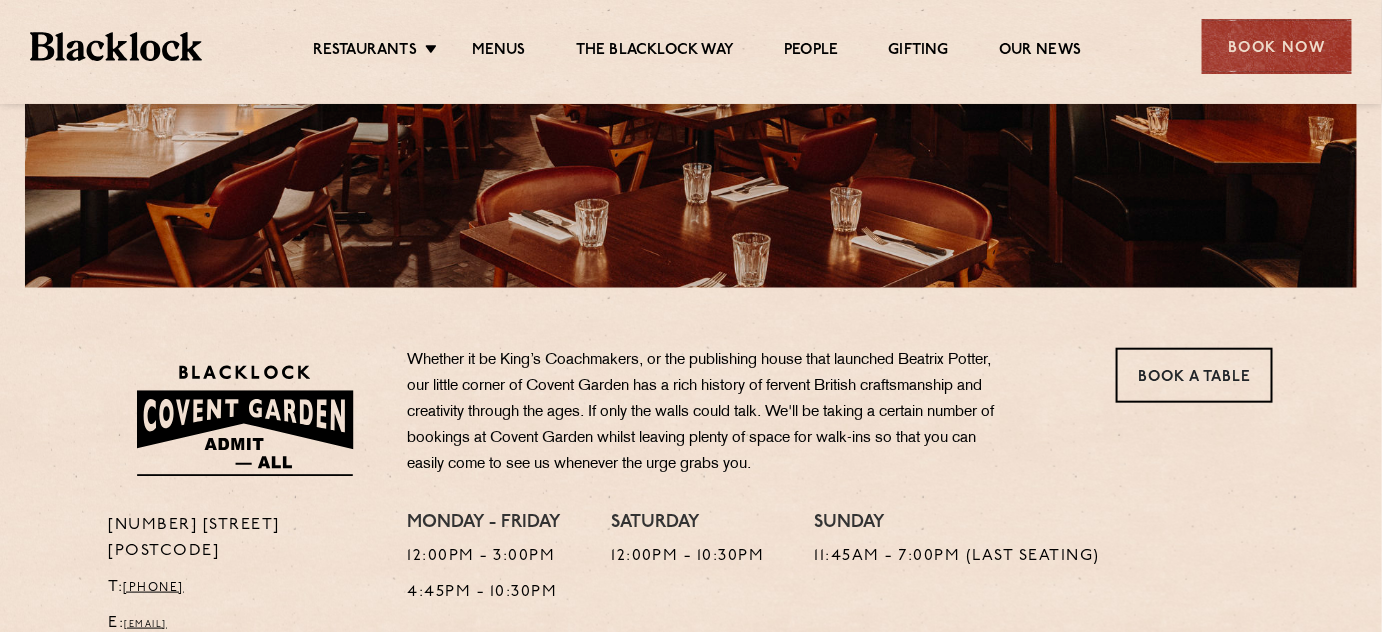 scroll, scrollTop: 757, scrollLeft: 0, axis: vertical 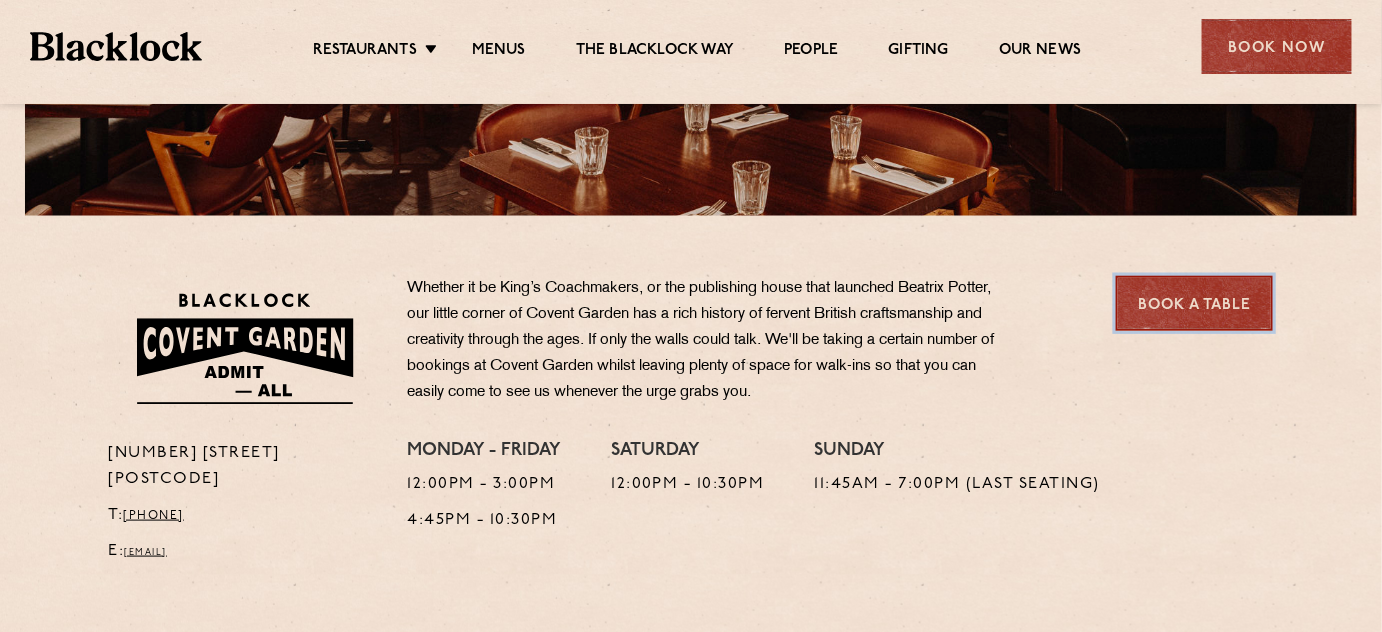 click on "Book a Table" at bounding box center [1194, 303] 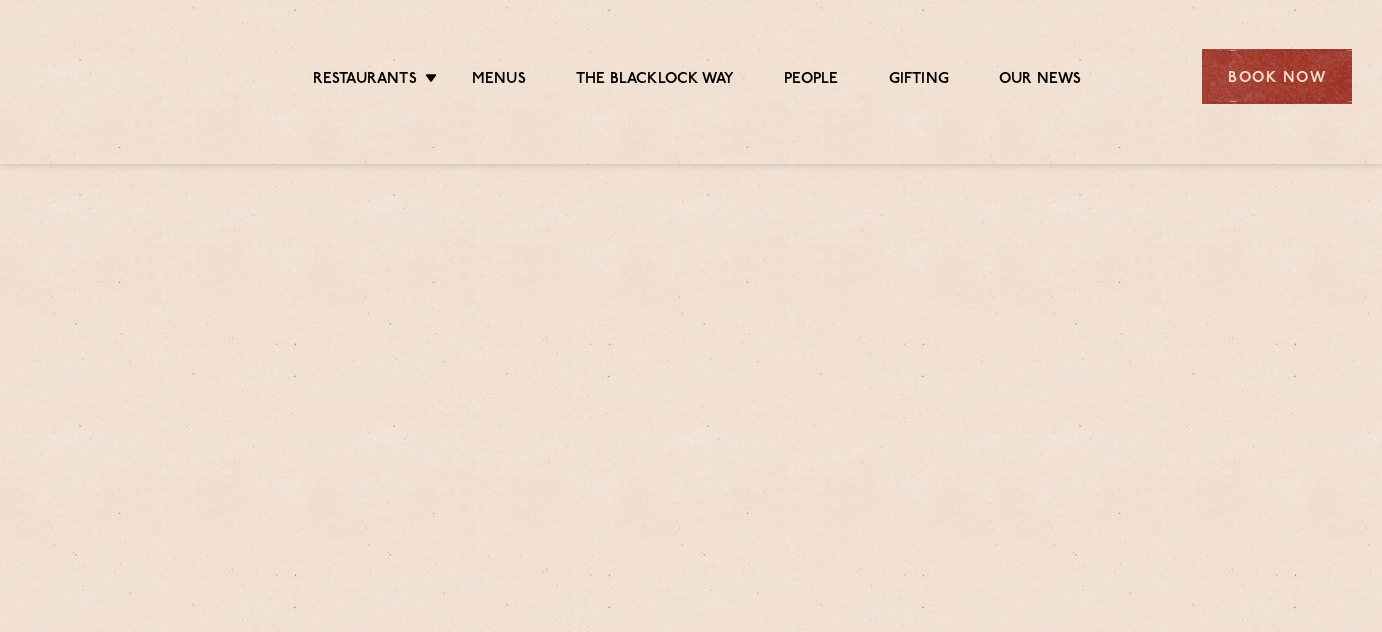 scroll, scrollTop: 0, scrollLeft: 0, axis: both 